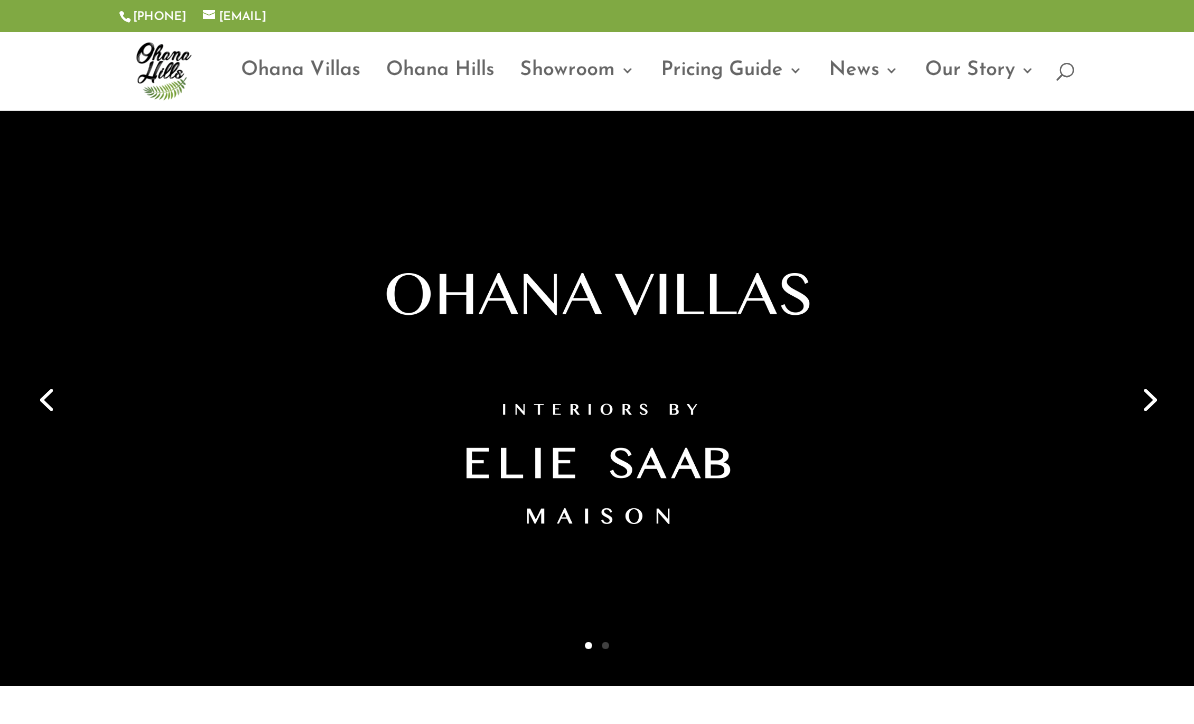 scroll, scrollTop: 0, scrollLeft: 0, axis: both 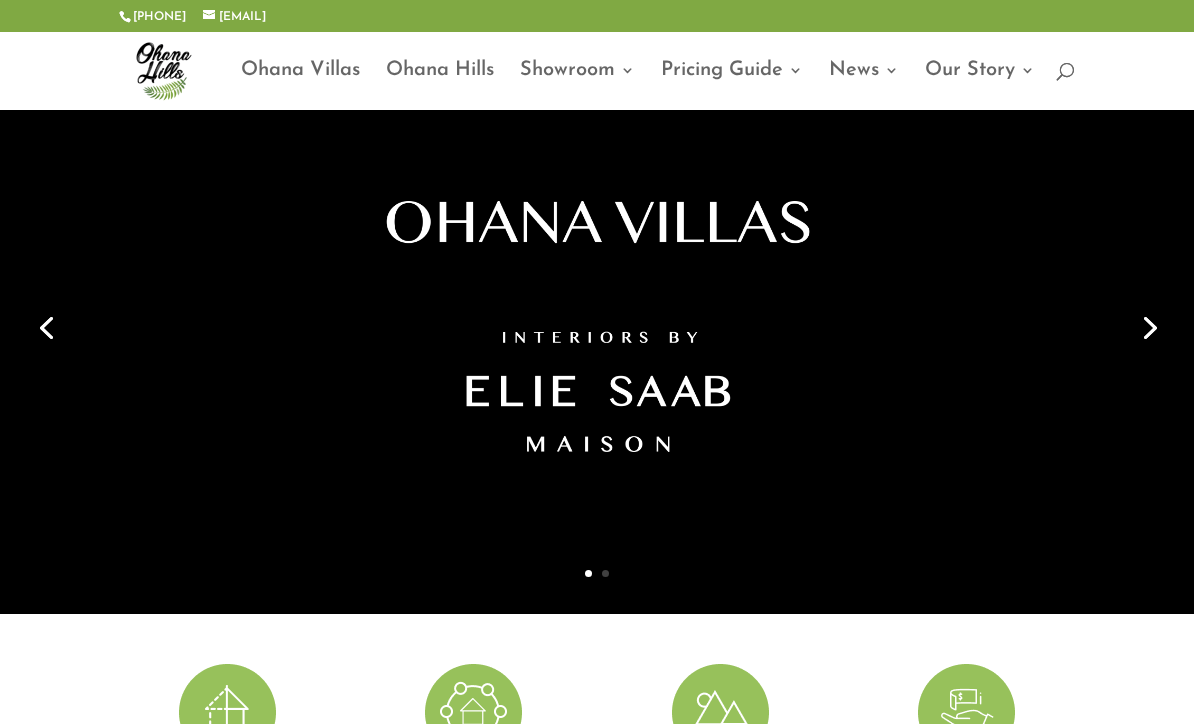click on "Next" at bounding box center (1148, 326) 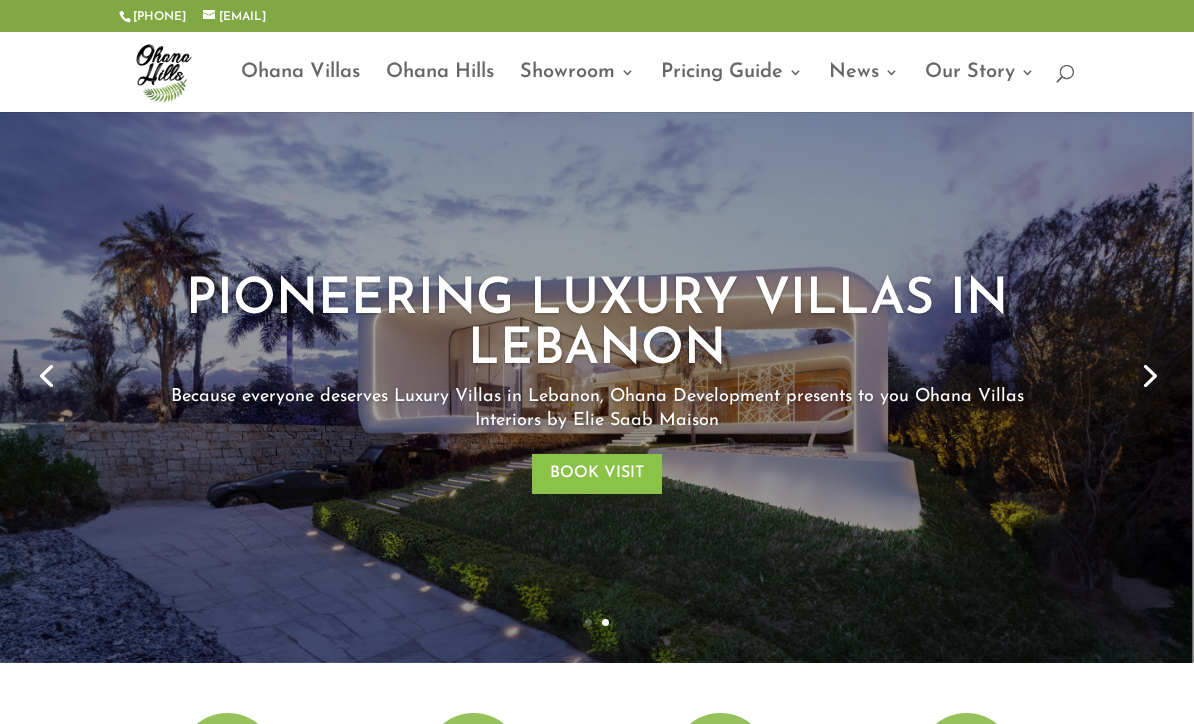 click on "Next" at bounding box center [1148, 374] 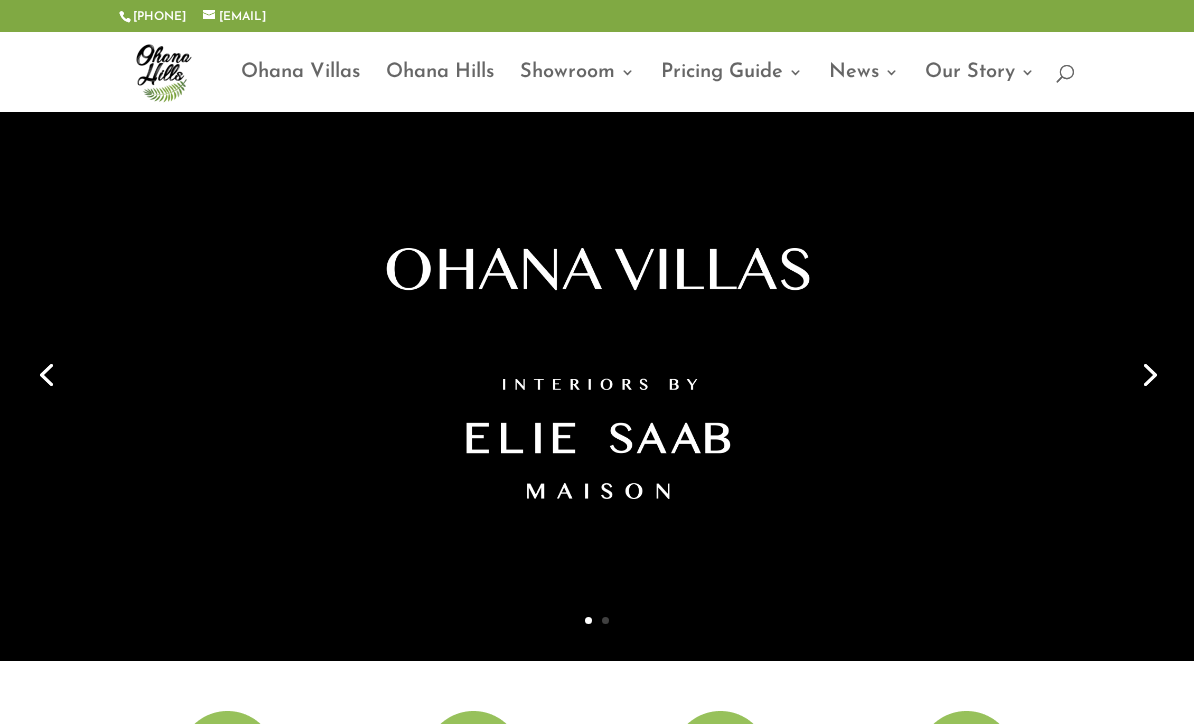 click on "Next" at bounding box center [1148, 373] 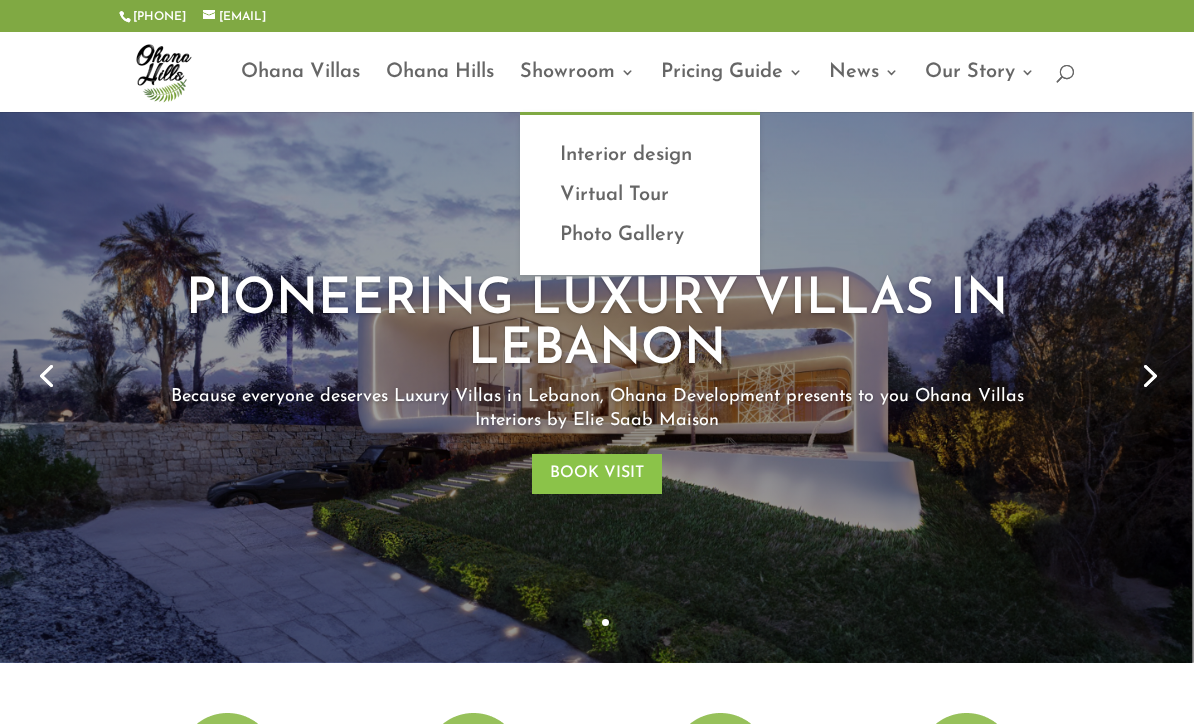 click on "Interior design" at bounding box center (640, 155) 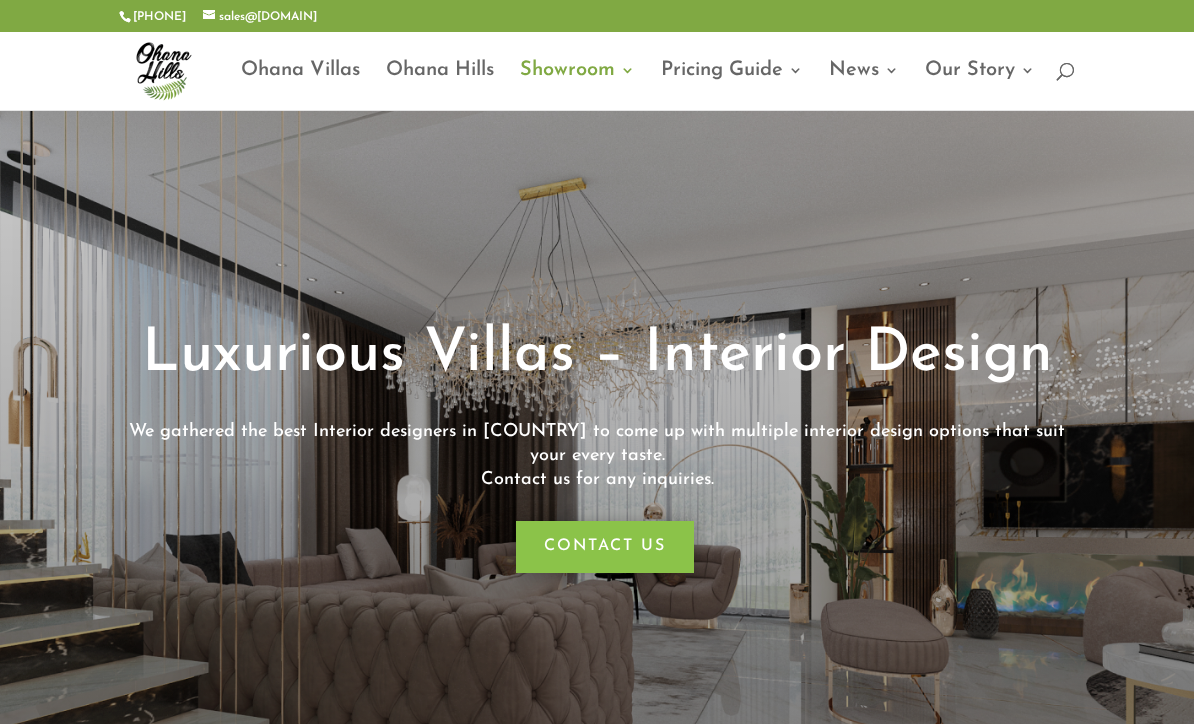 scroll, scrollTop: 0, scrollLeft: 0, axis: both 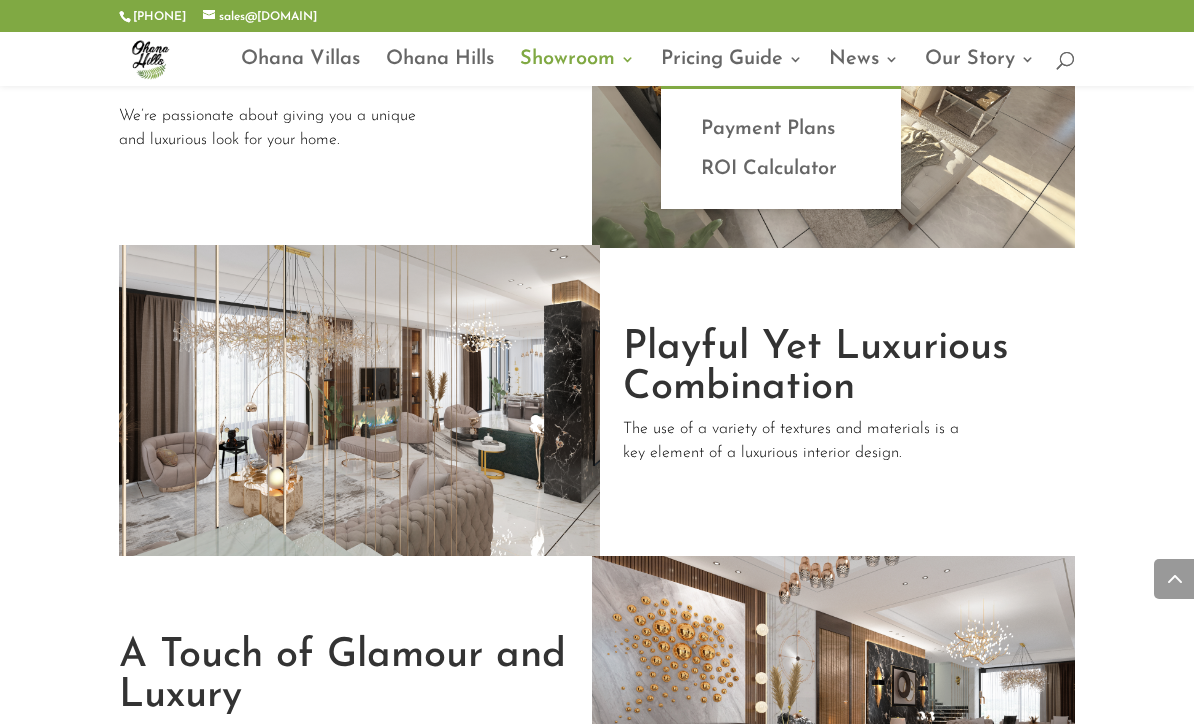 click on "Payment Plans" at bounding box center (781, 129) 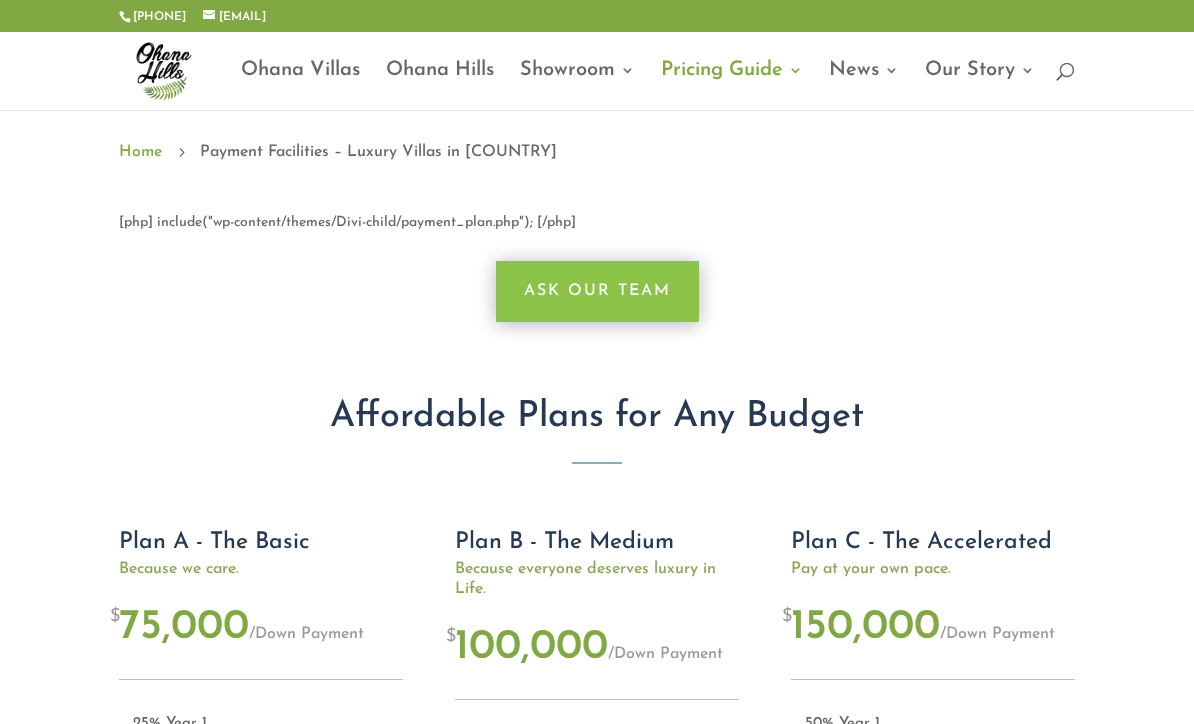 scroll, scrollTop: 0, scrollLeft: 0, axis: both 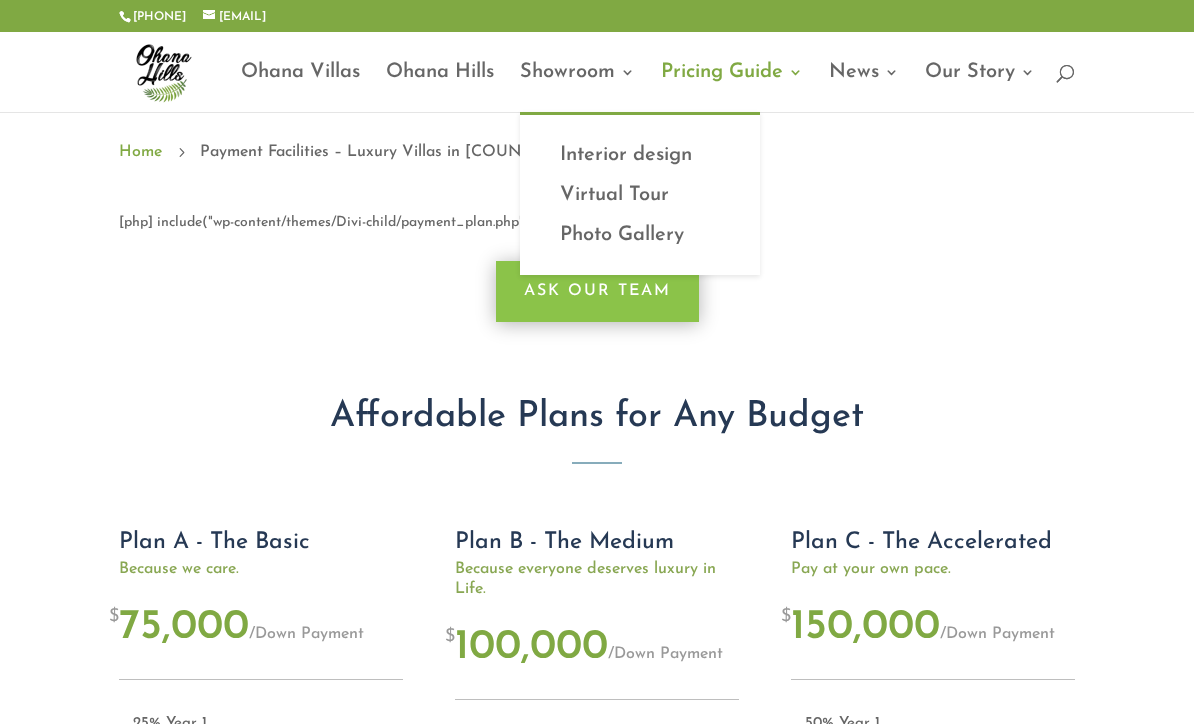 click on "Photo Gallery" at bounding box center [640, 235] 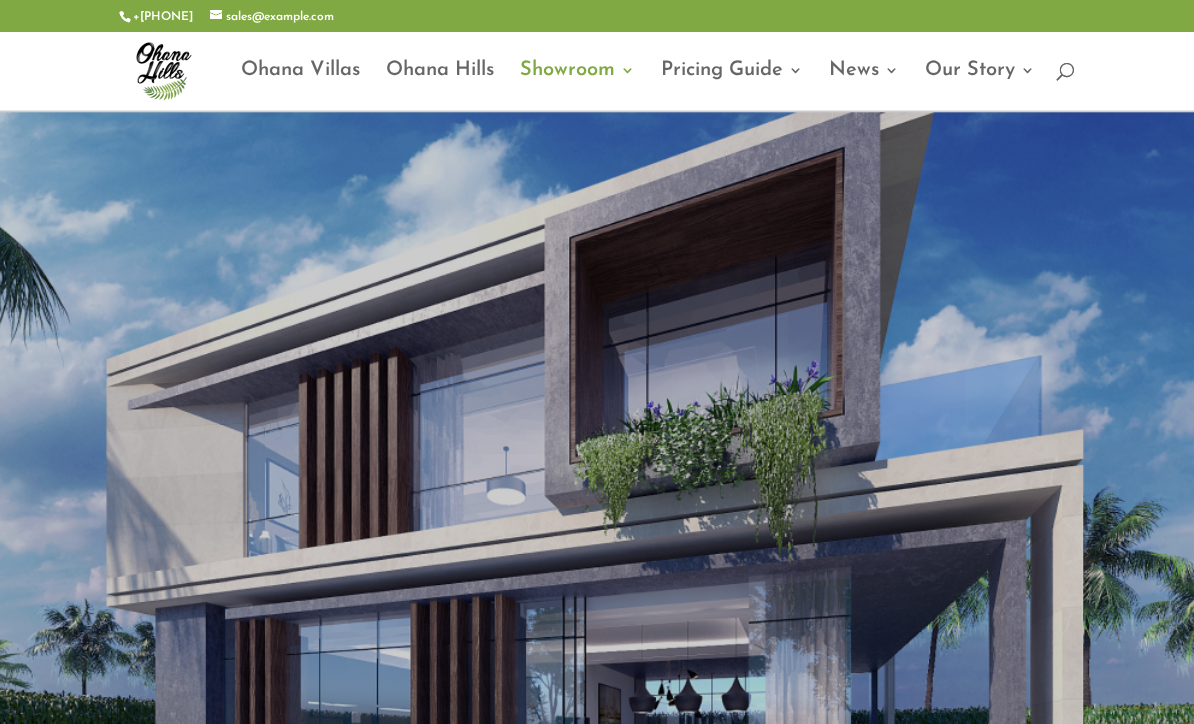 scroll, scrollTop: 0, scrollLeft: 0, axis: both 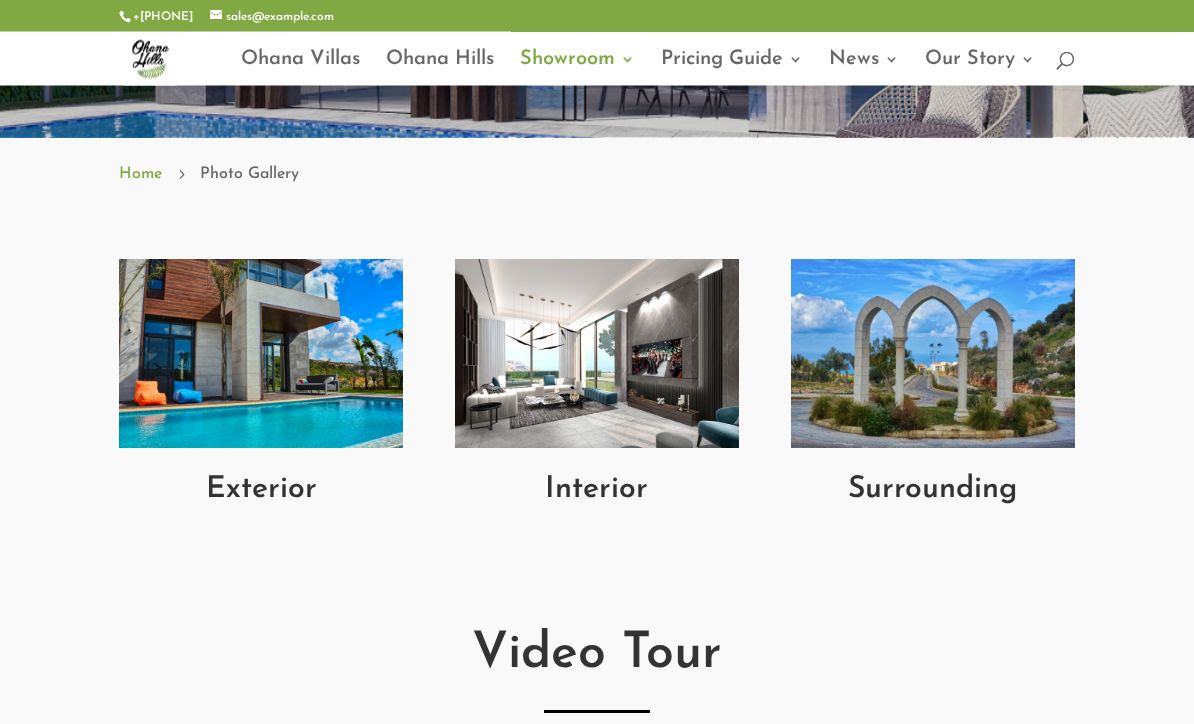 click at bounding box center (260, 354) 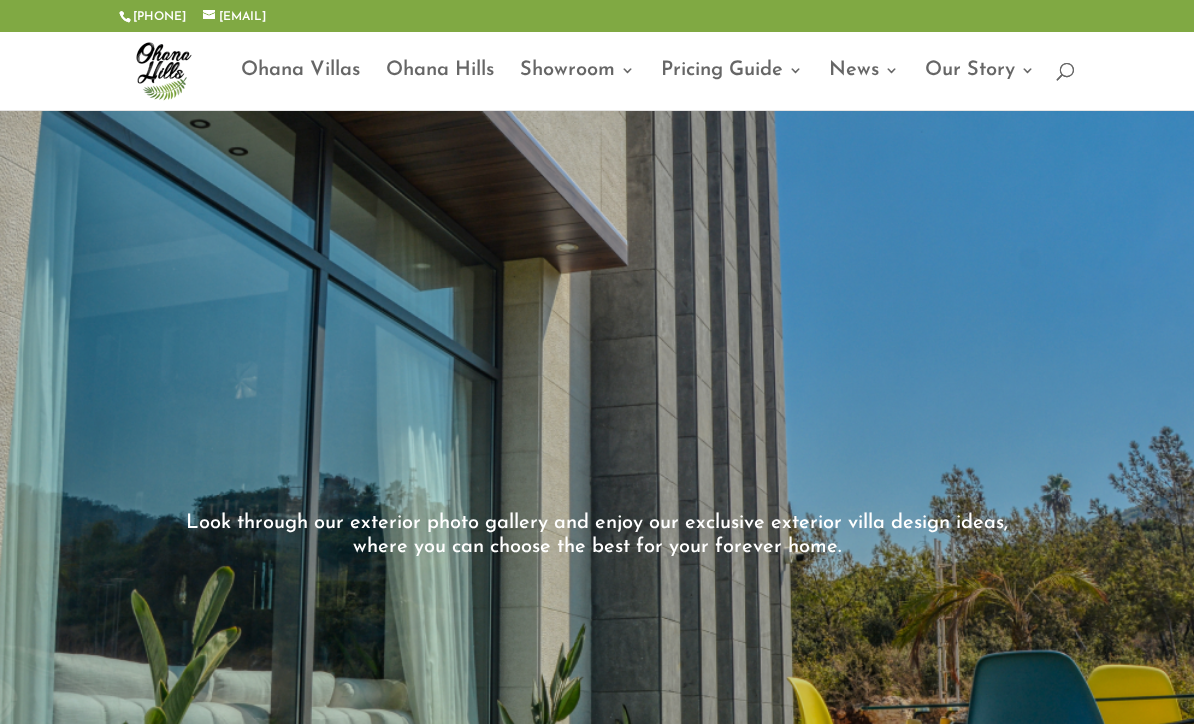 scroll, scrollTop: 0, scrollLeft: 0, axis: both 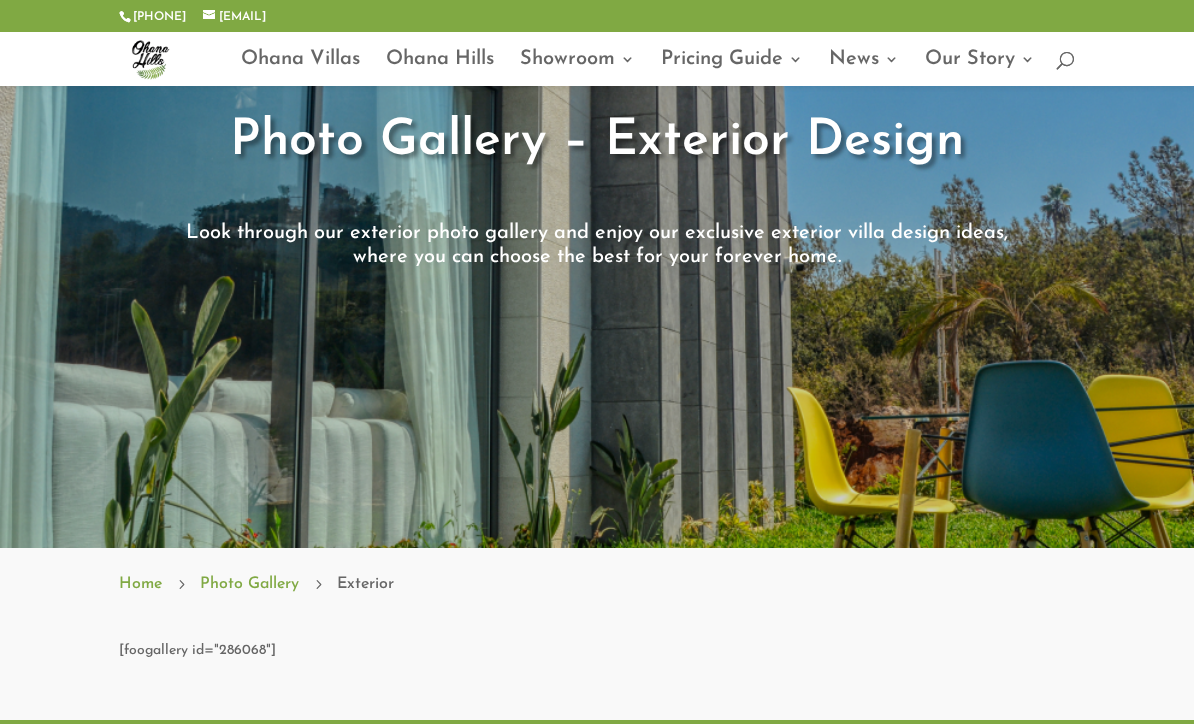 click on "Exterior" at bounding box center [365, 584] 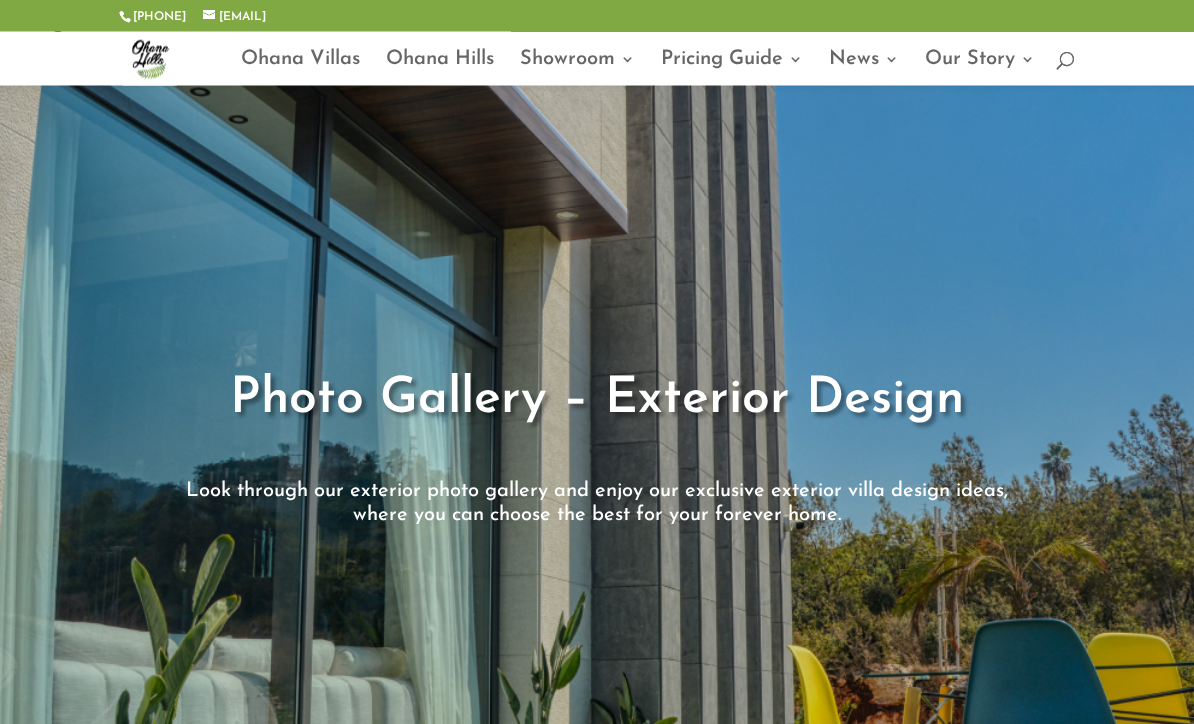 scroll, scrollTop: 0, scrollLeft: 0, axis: both 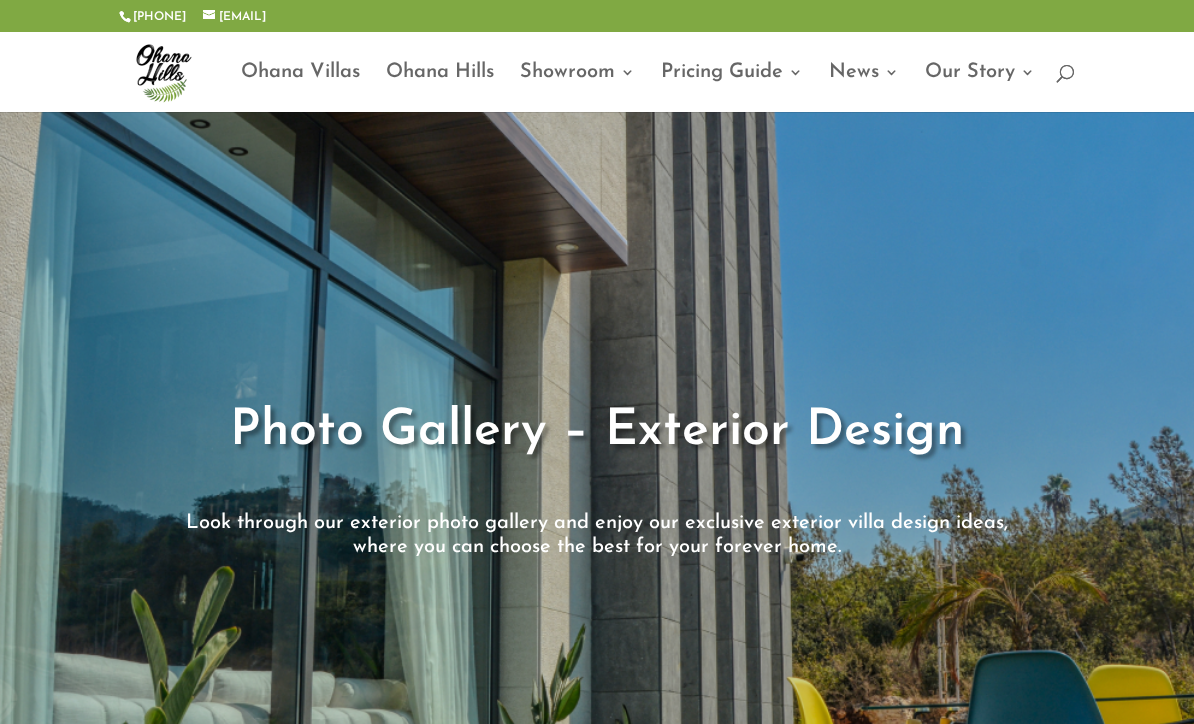 click on "Photo Gallery – Exterior Design" at bounding box center [597, 431] 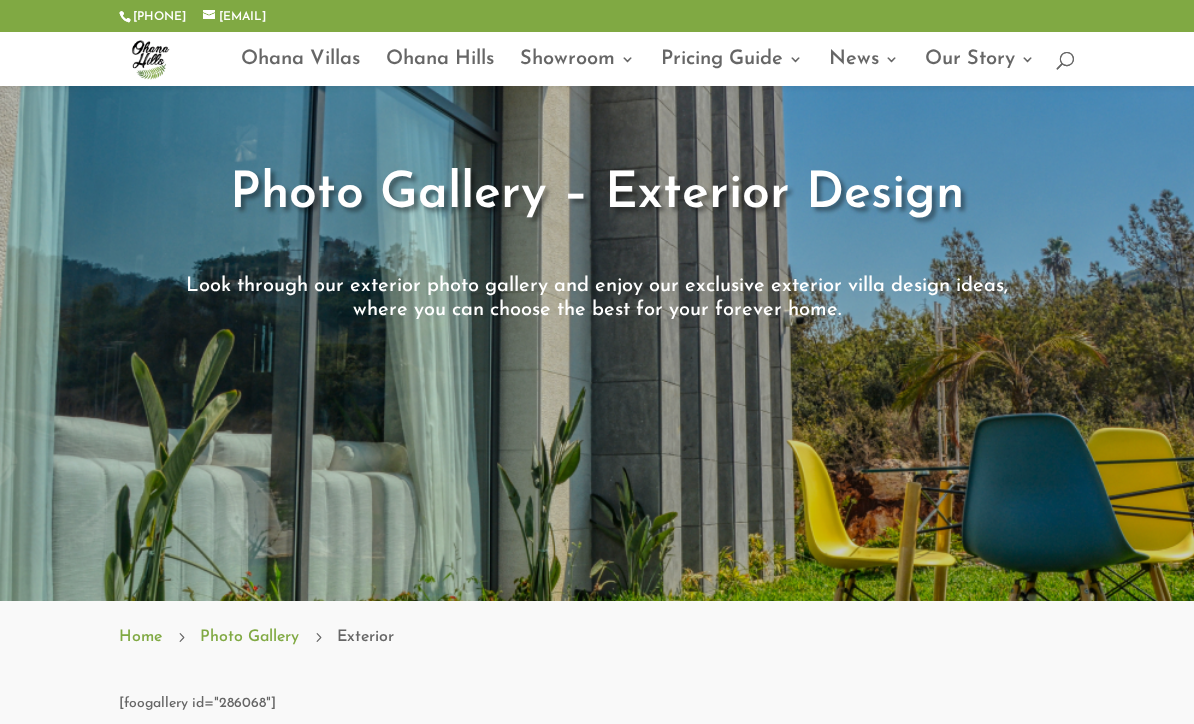 click at bounding box center (597, 237) 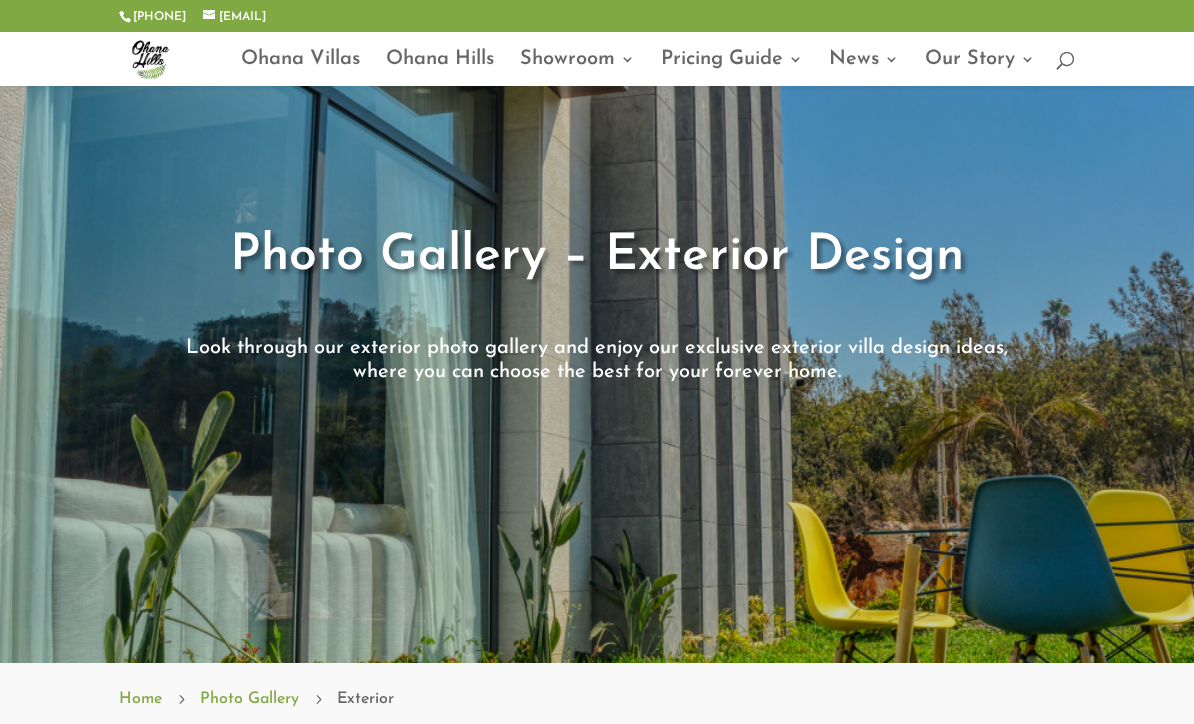 scroll, scrollTop: 0, scrollLeft: 0, axis: both 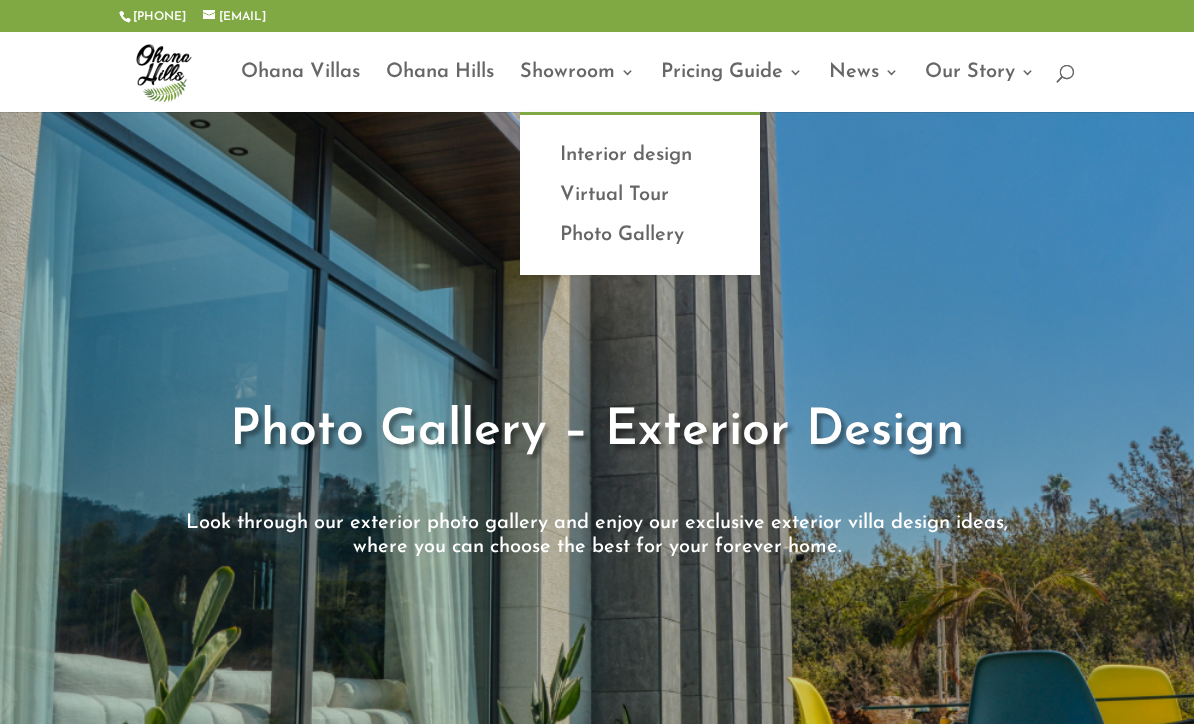 click on "Photo Gallery" at bounding box center [640, 235] 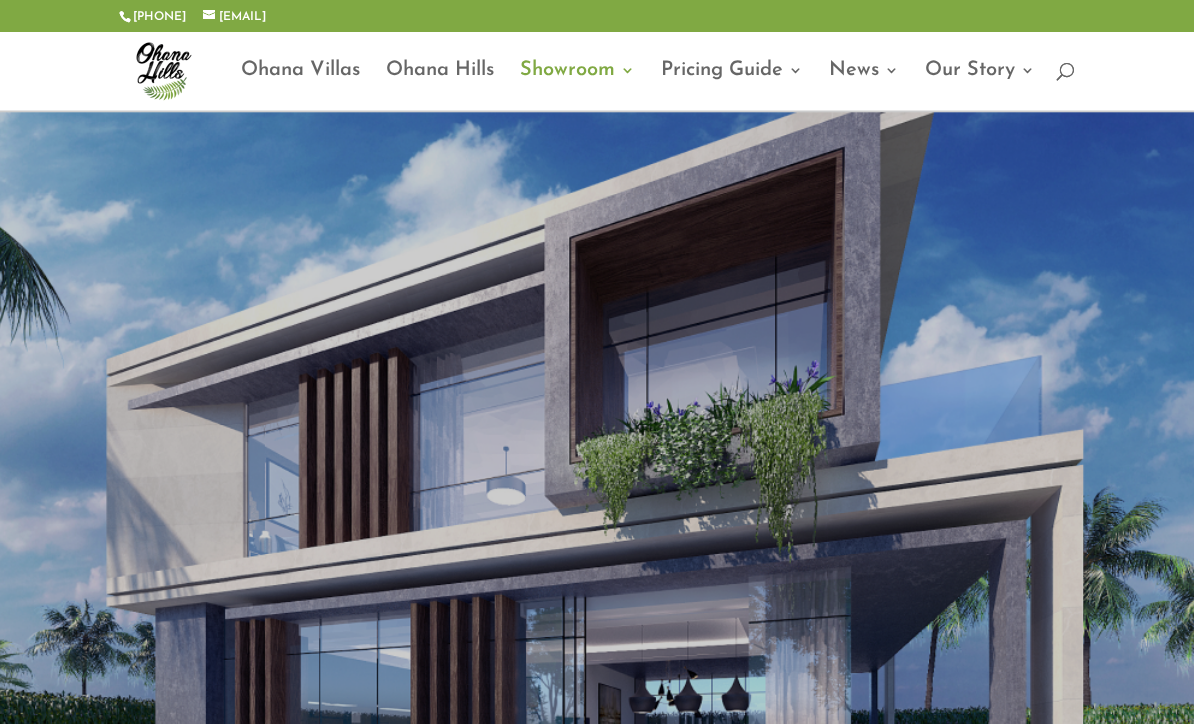 scroll, scrollTop: 0, scrollLeft: 0, axis: both 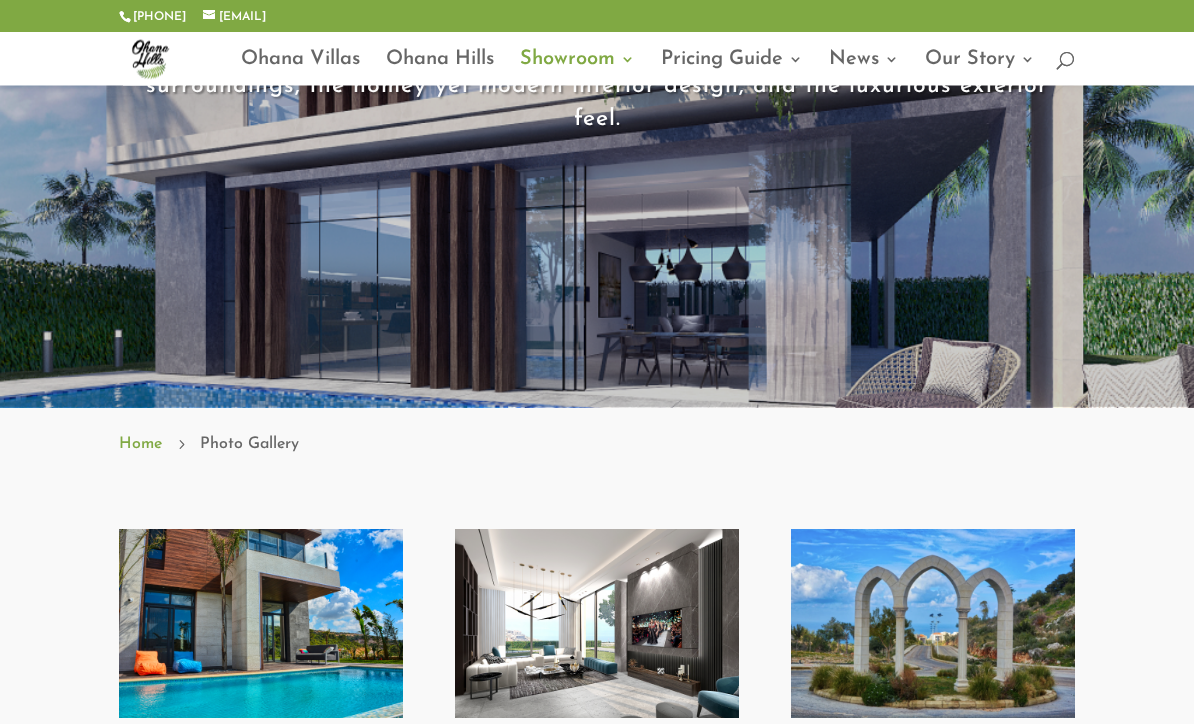 click at bounding box center (596, 624) 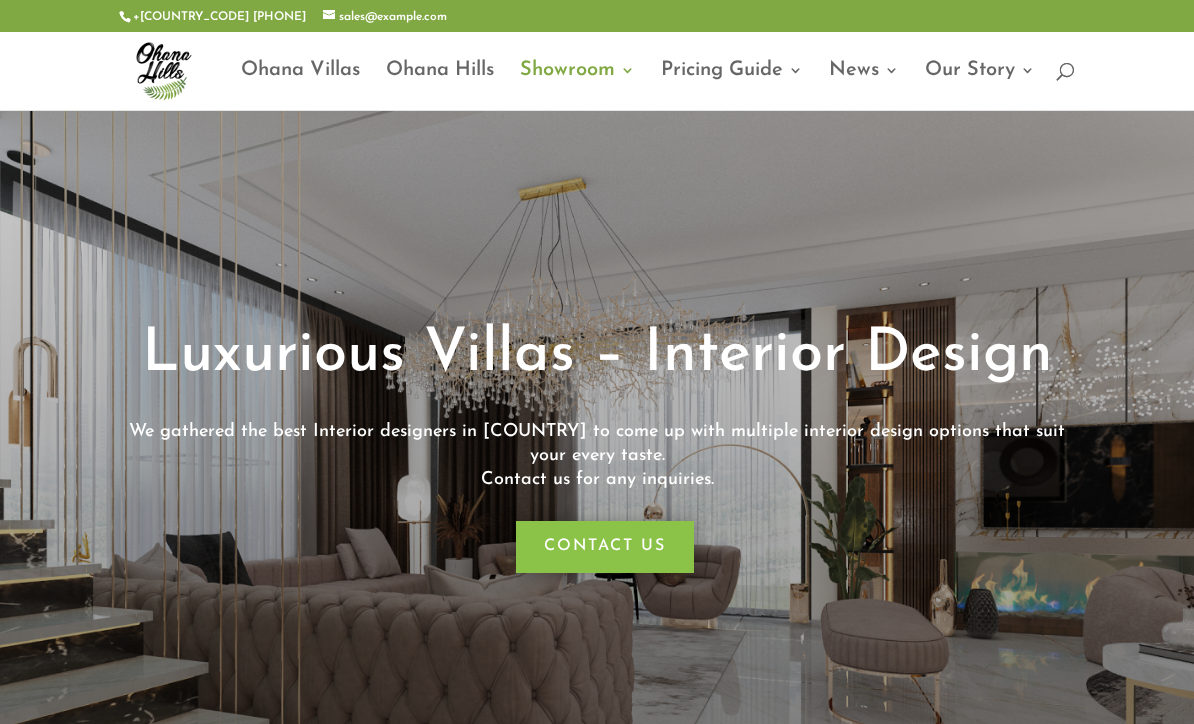 scroll, scrollTop: 0, scrollLeft: 0, axis: both 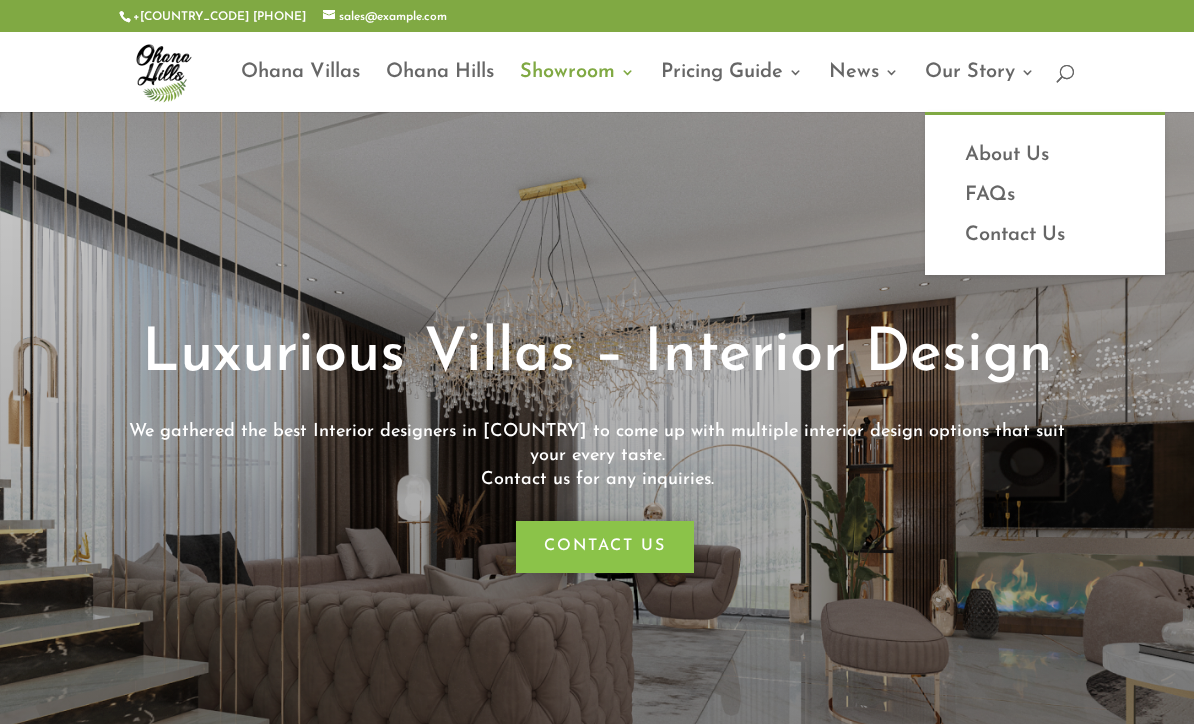 click on "About Us" at bounding box center (1045, 155) 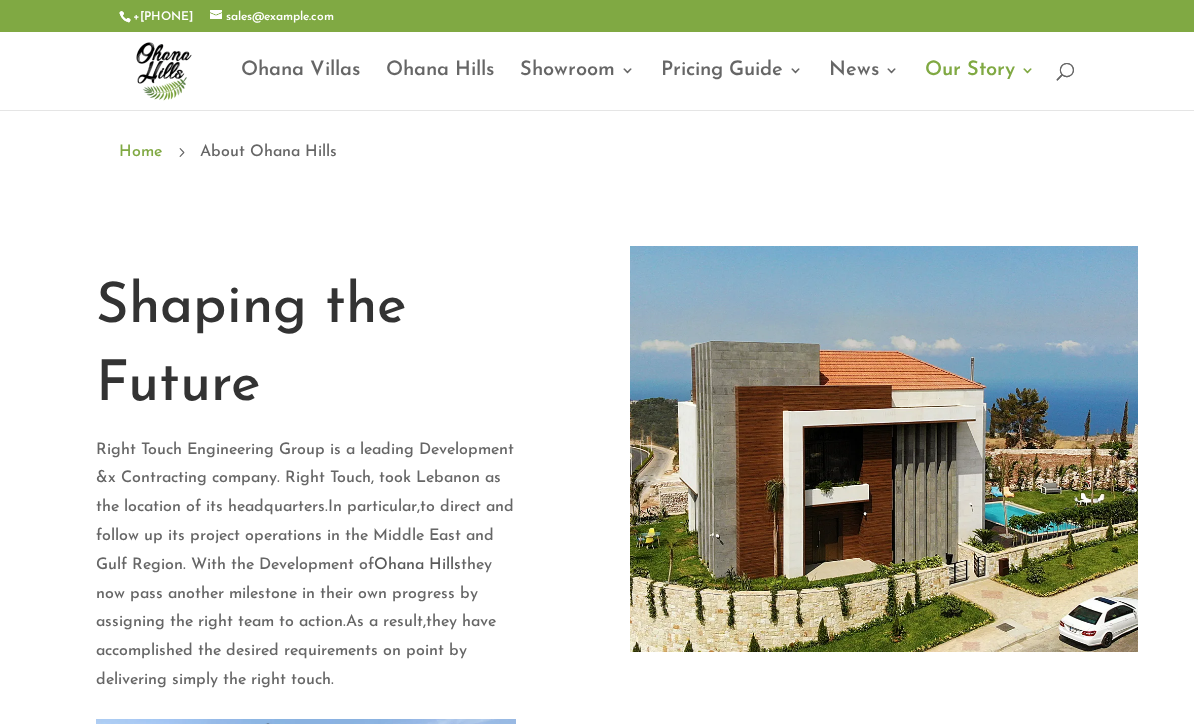 scroll, scrollTop: 0, scrollLeft: 0, axis: both 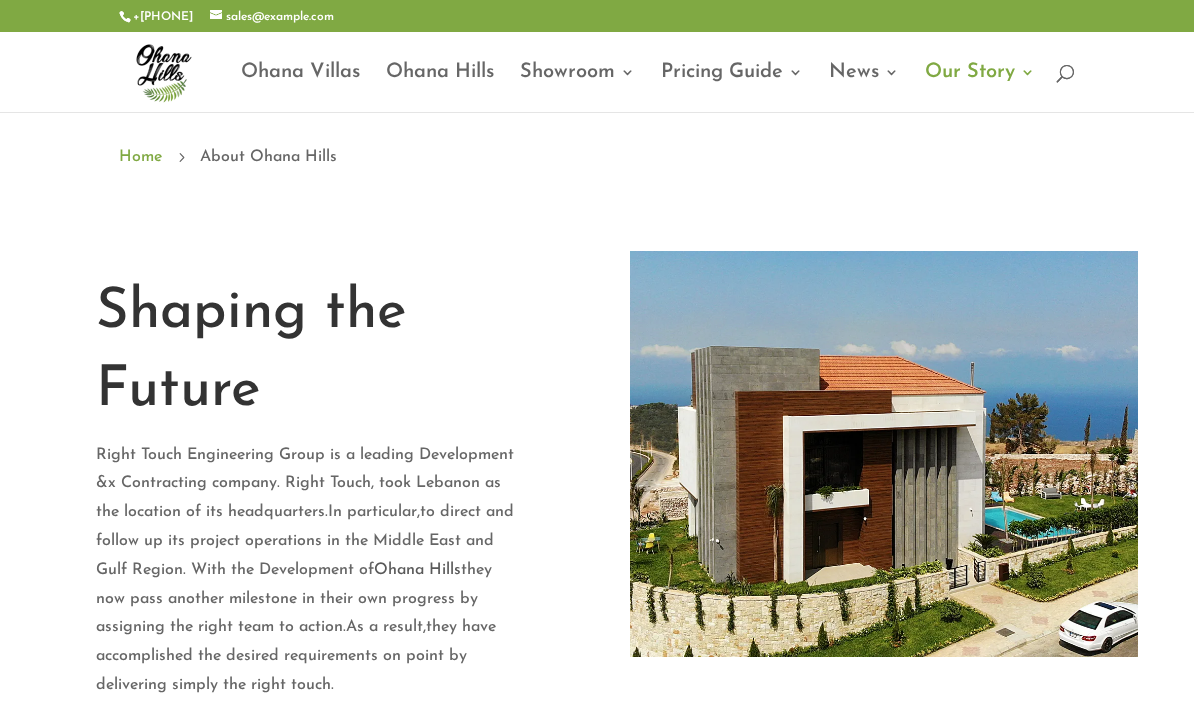 click on "Ohana Hills" at bounding box center [440, 88] 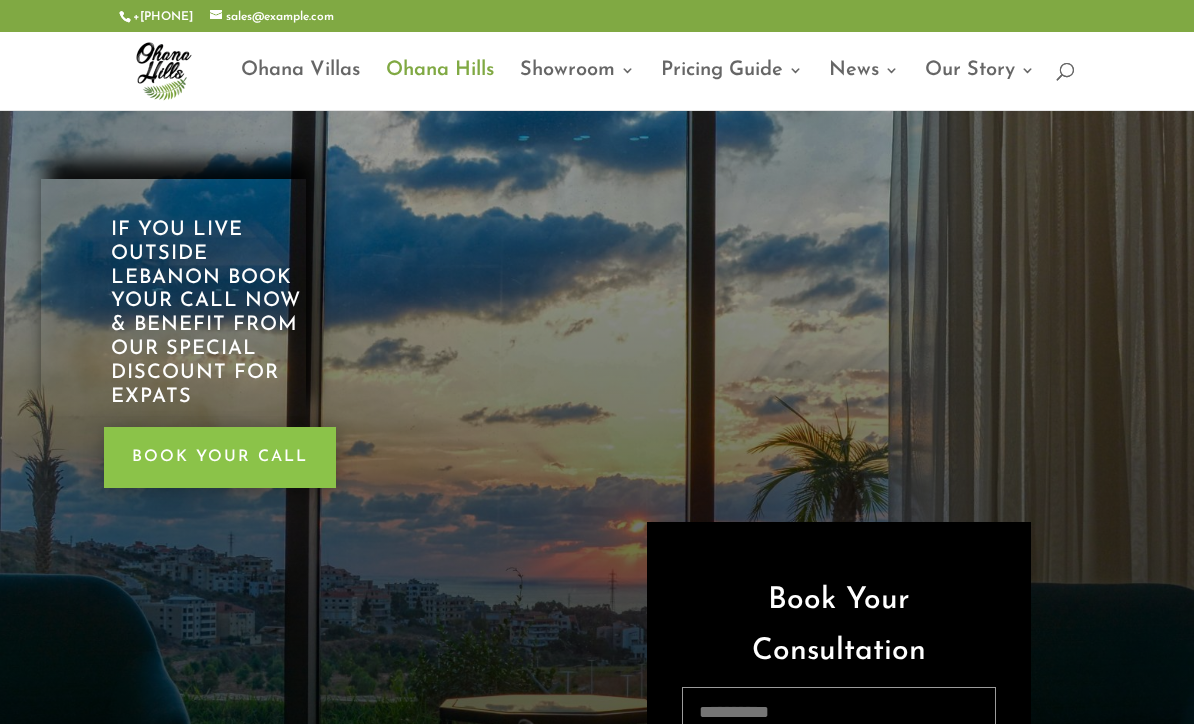 scroll, scrollTop: 0, scrollLeft: 0, axis: both 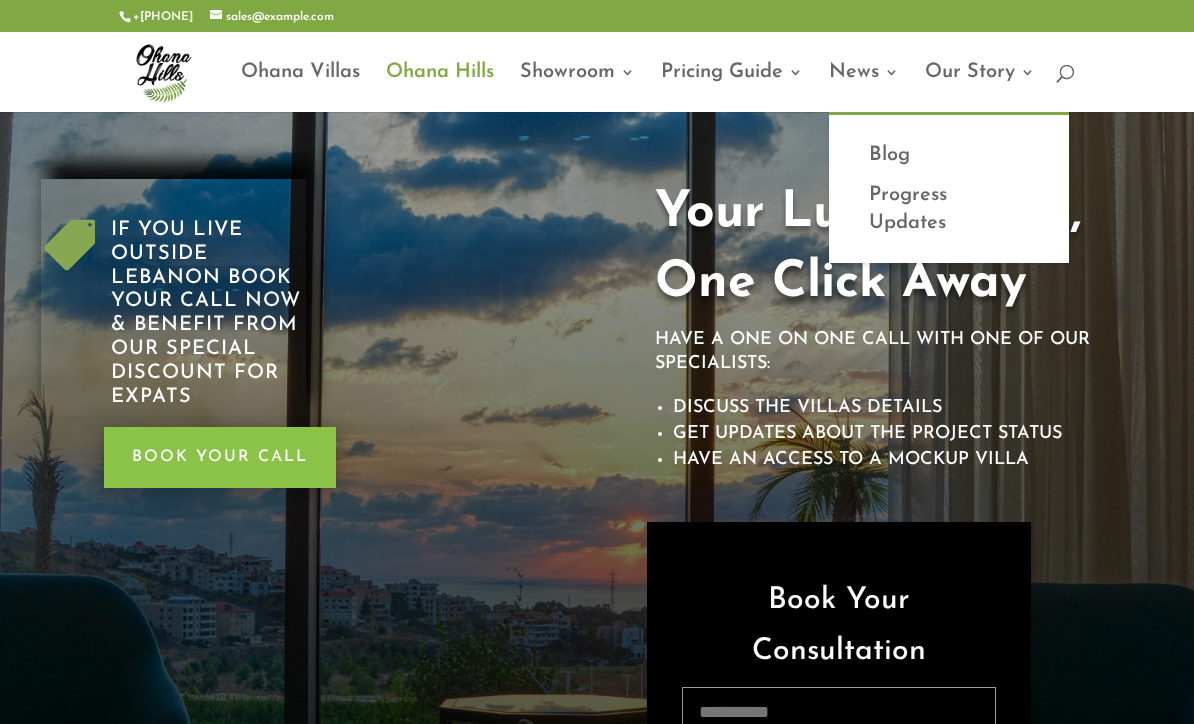 click on "Progress Updates" at bounding box center (949, 209) 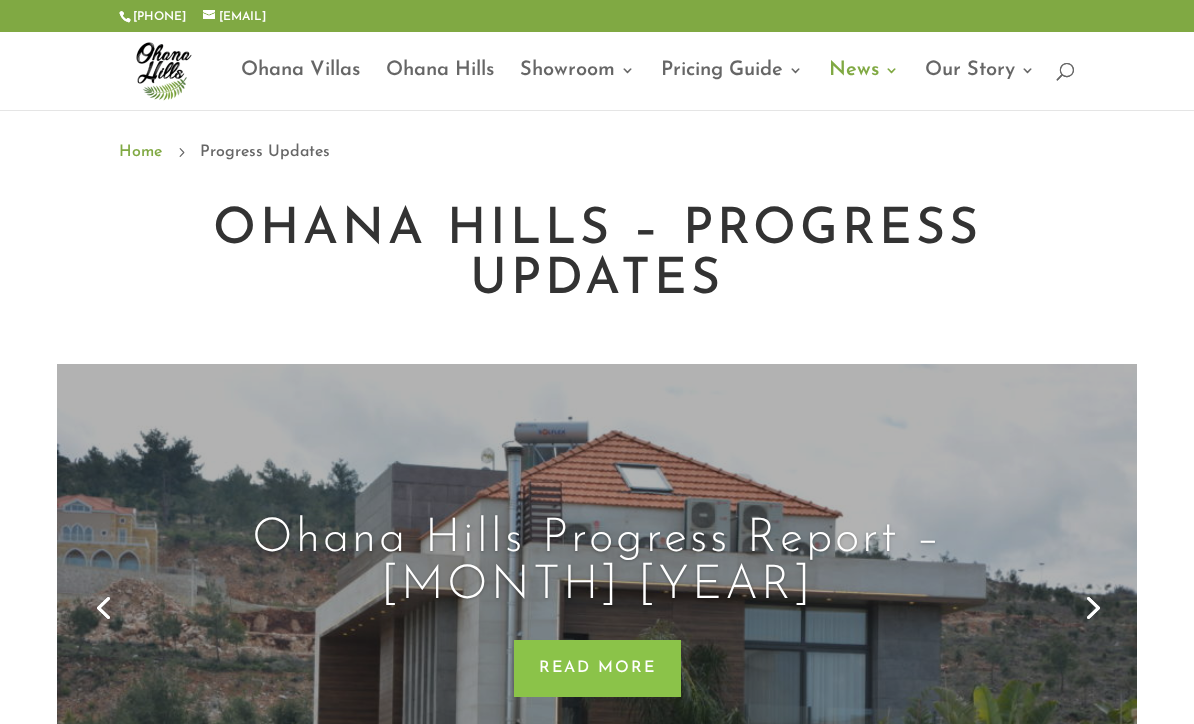 scroll, scrollTop: 8, scrollLeft: 0, axis: vertical 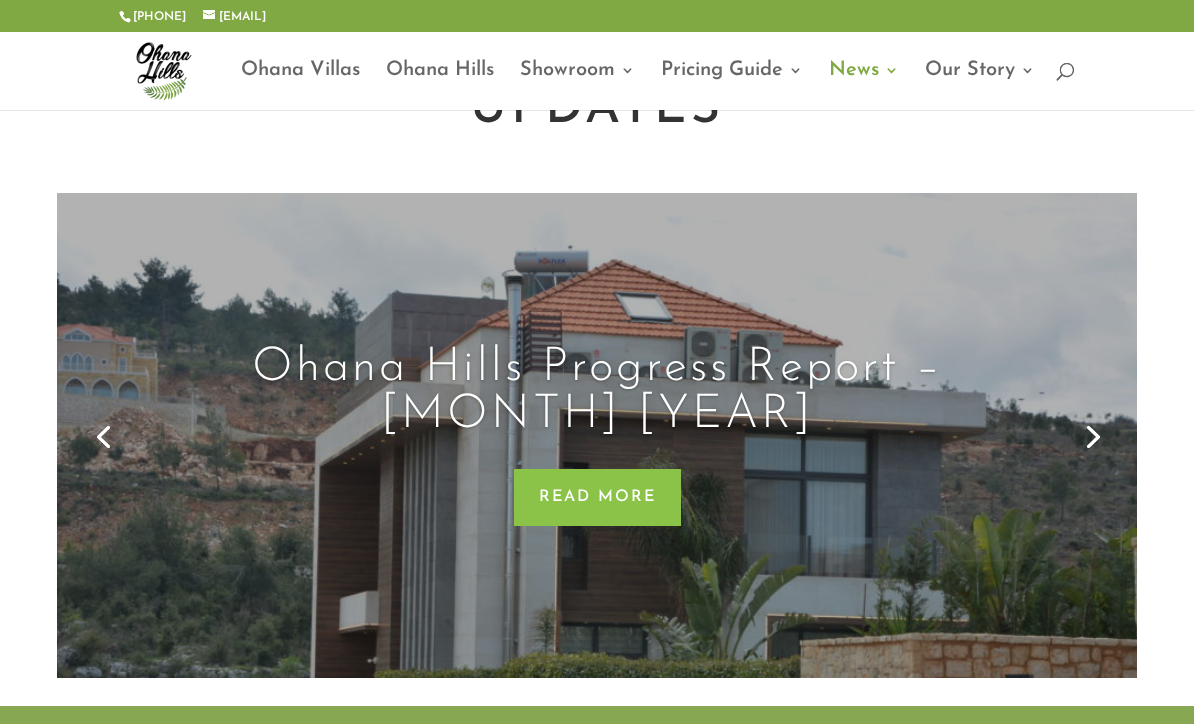 click on "Next" at bounding box center (1091, 435) 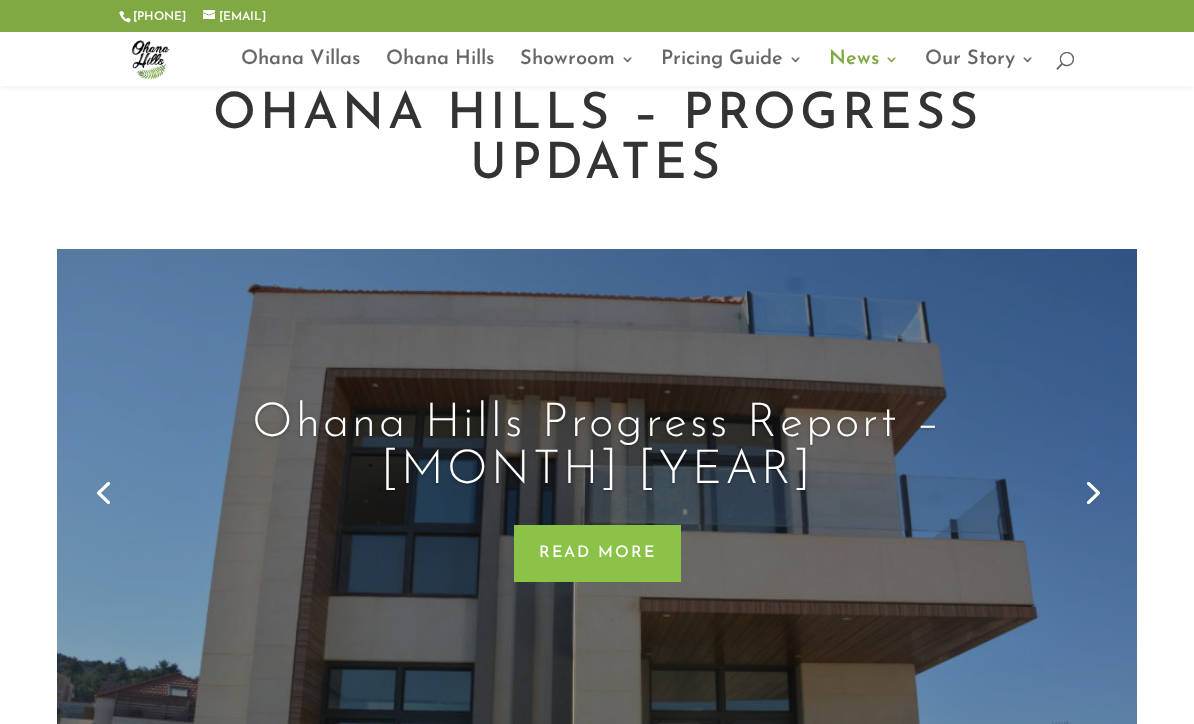 click on "Next" at bounding box center (1091, 491) 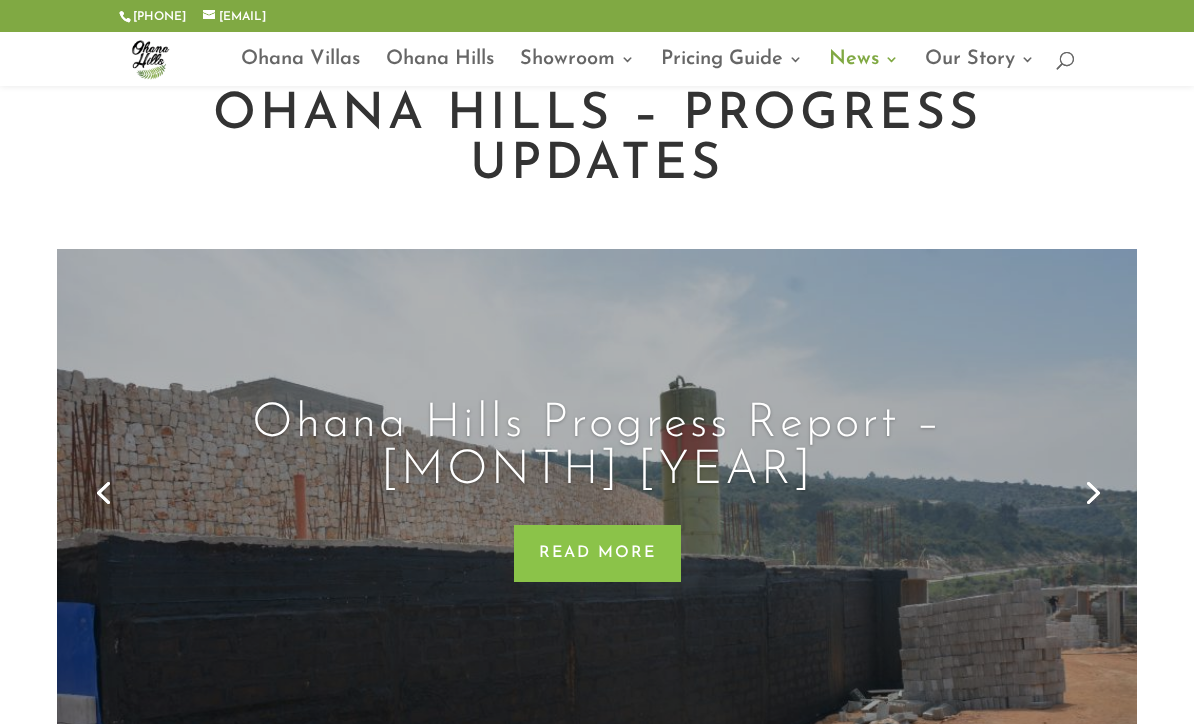 click on "Next" at bounding box center (1091, 491) 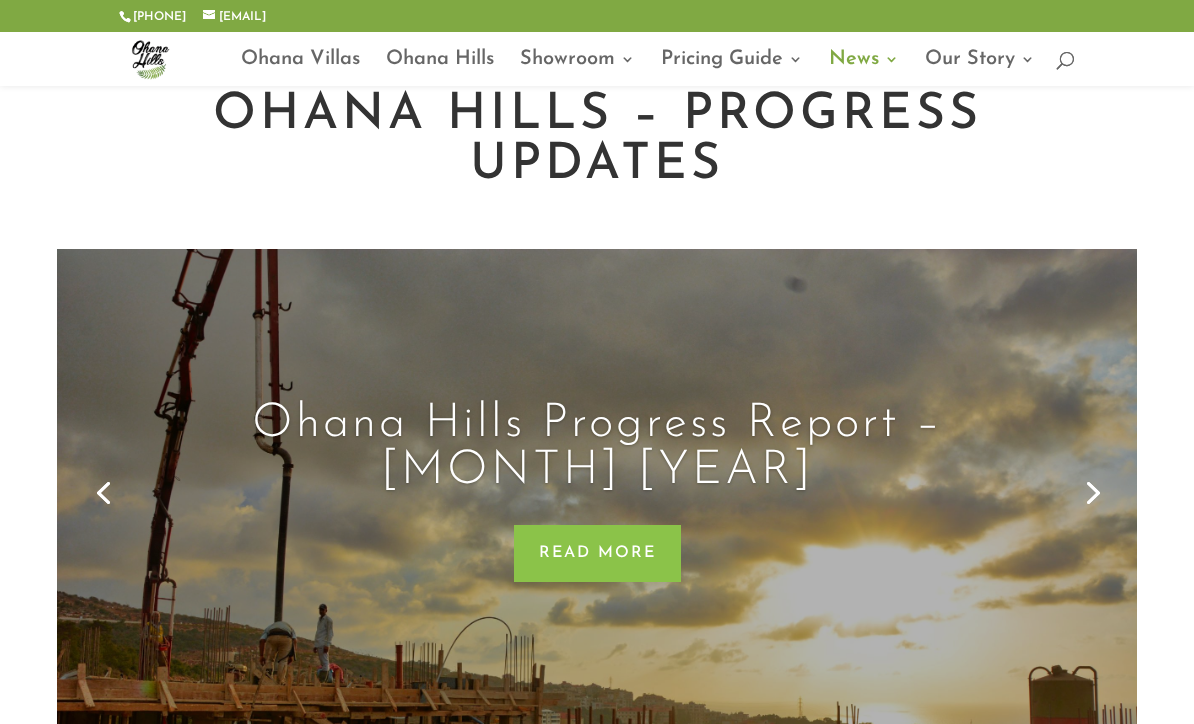 click on "Next" at bounding box center (1091, 491) 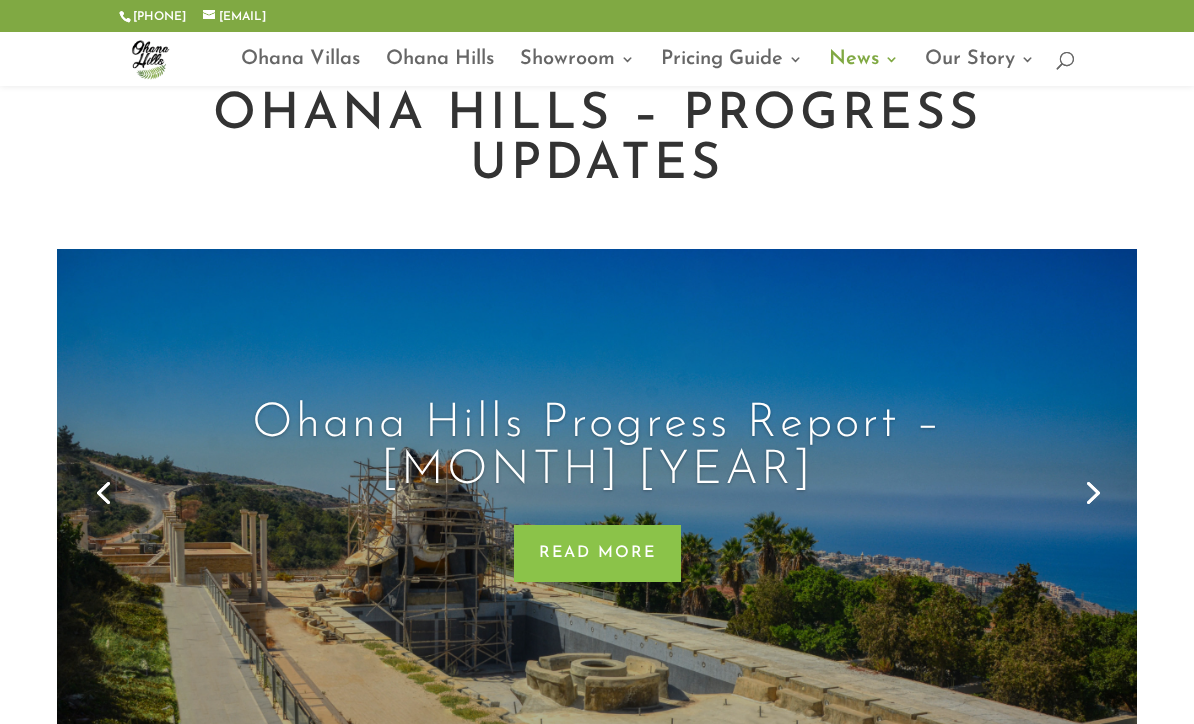 click on "Next" at bounding box center (1091, 491) 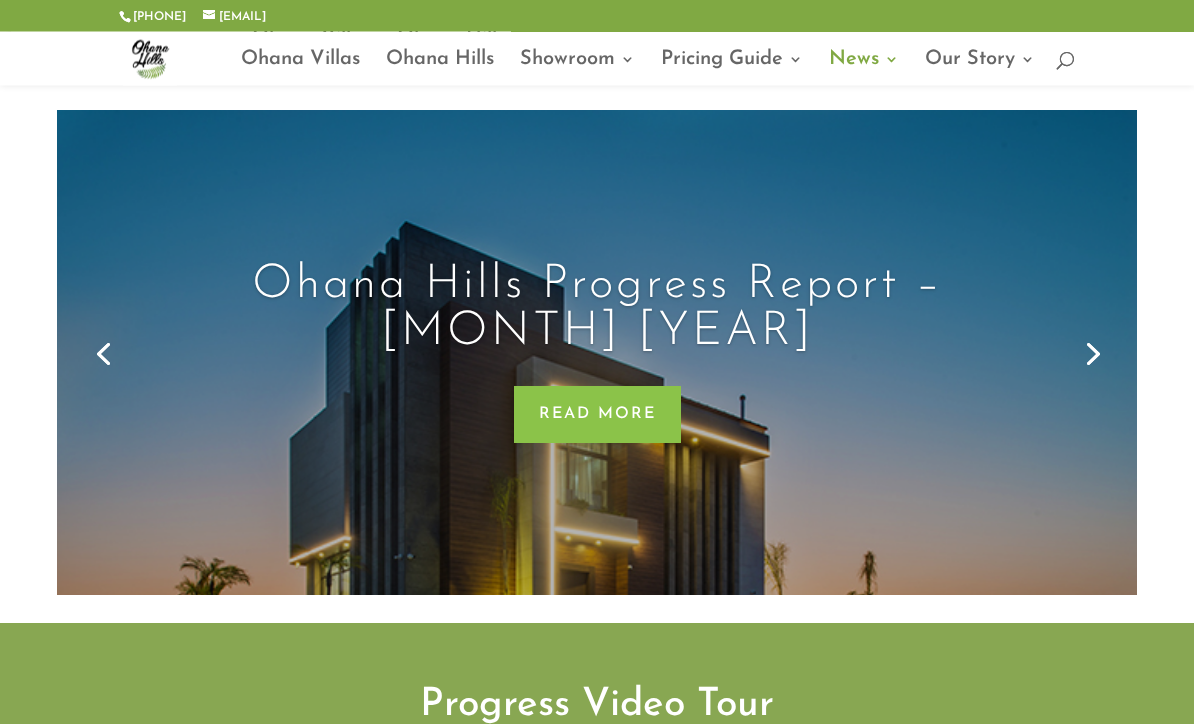 scroll, scrollTop: 310, scrollLeft: 0, axis: vertical 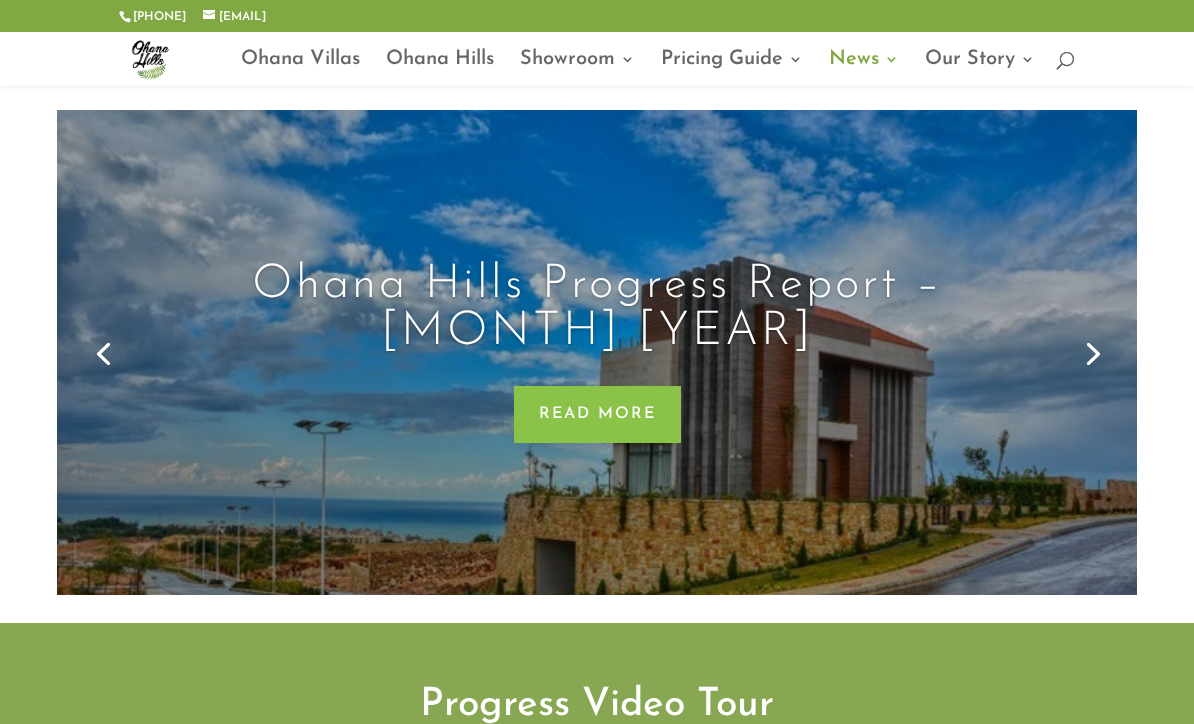 click on "Next" at bounding box center [1091, 352] 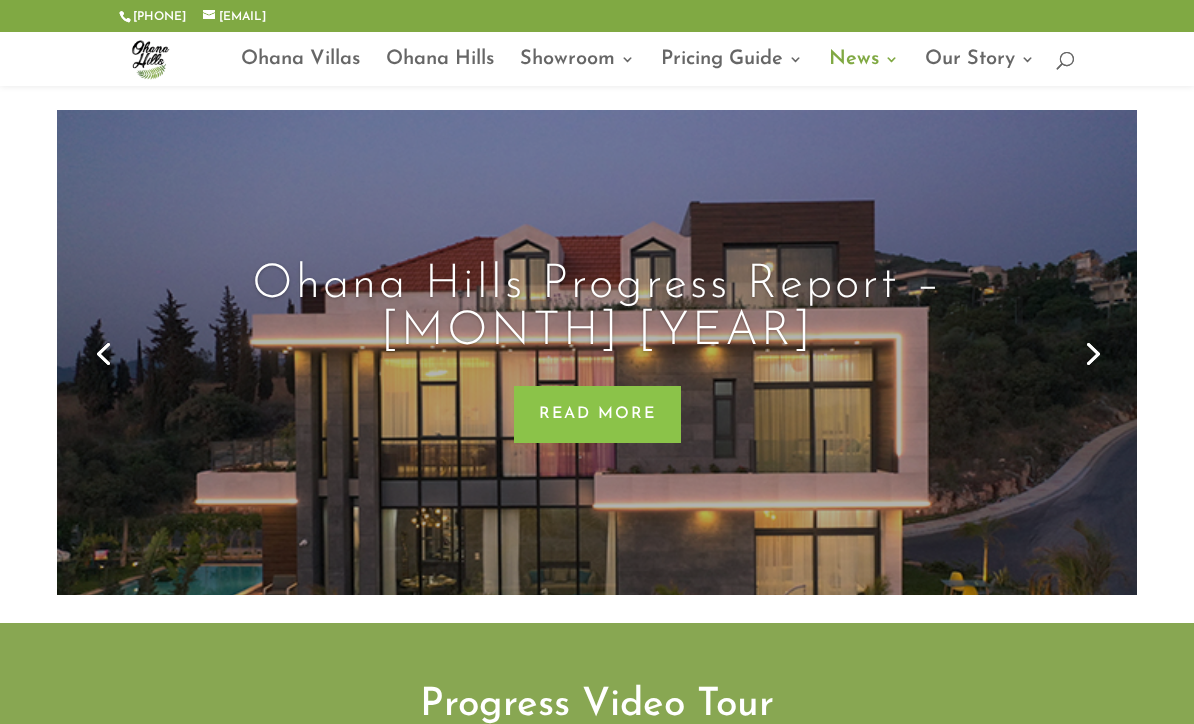 click on "Next" at bounding box center (1091, 352) 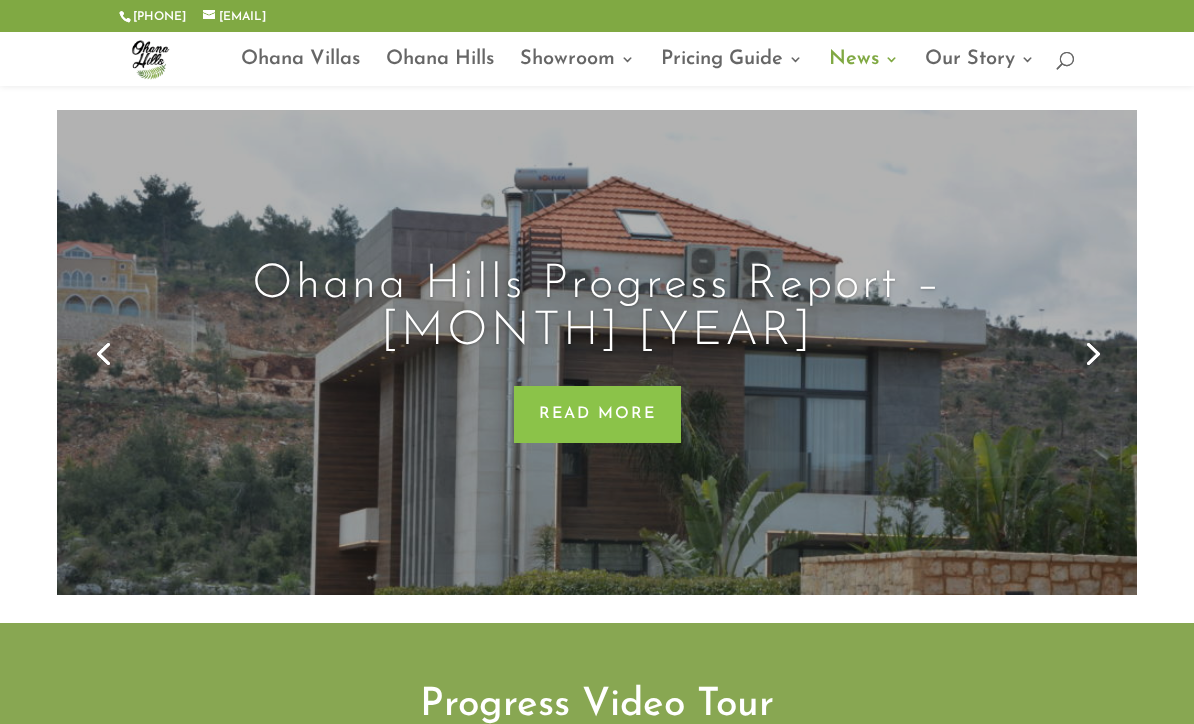 click on "Next" at bounding box center [1091, 352] 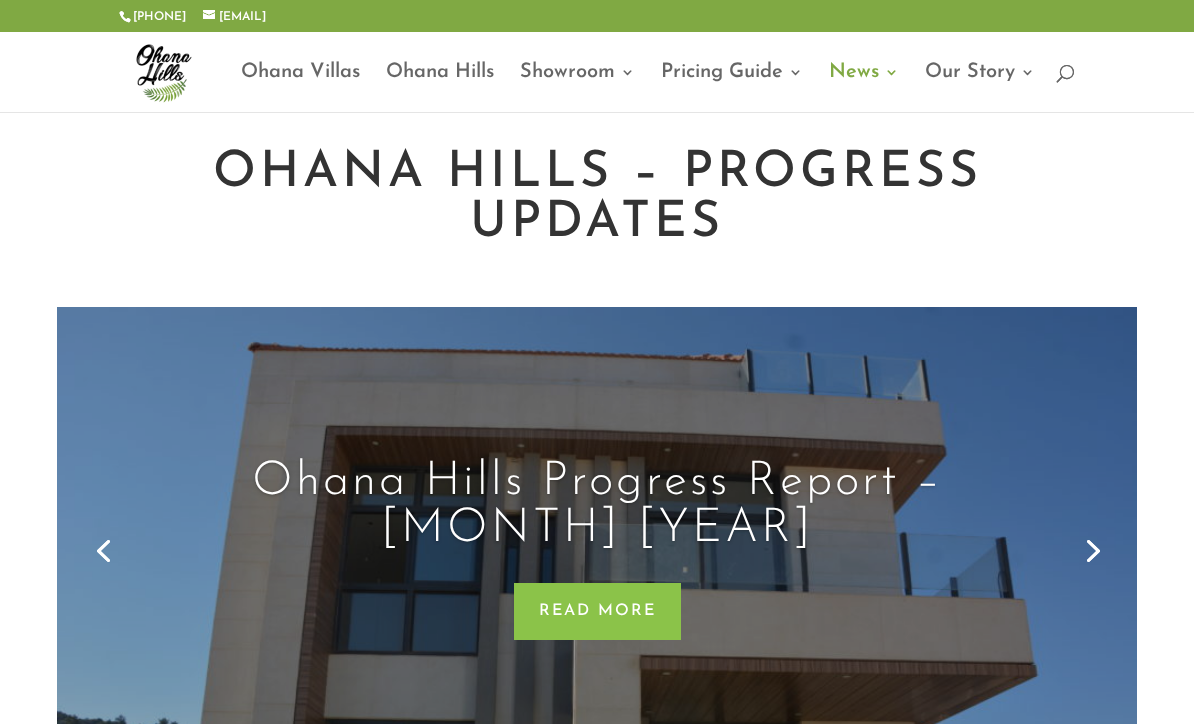 scroll, scrollTop: 0, scrollLeft: 0, axis: both 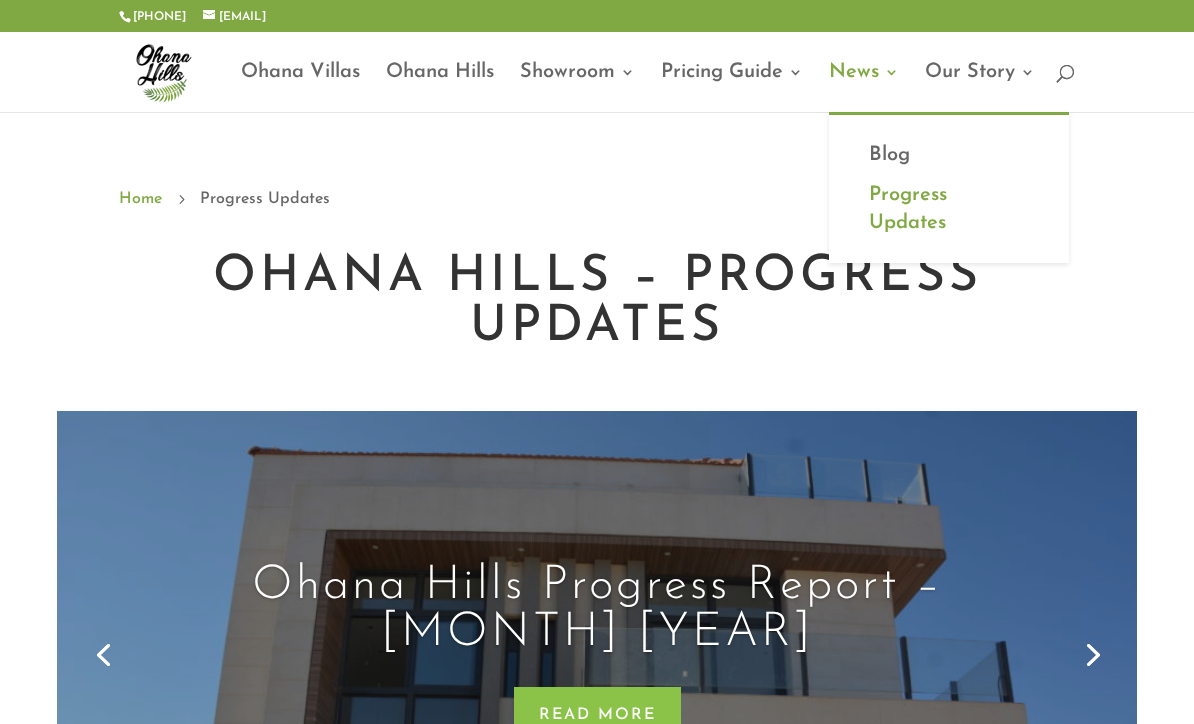 click on "Progress Updates" at bounding box center (949, 209) 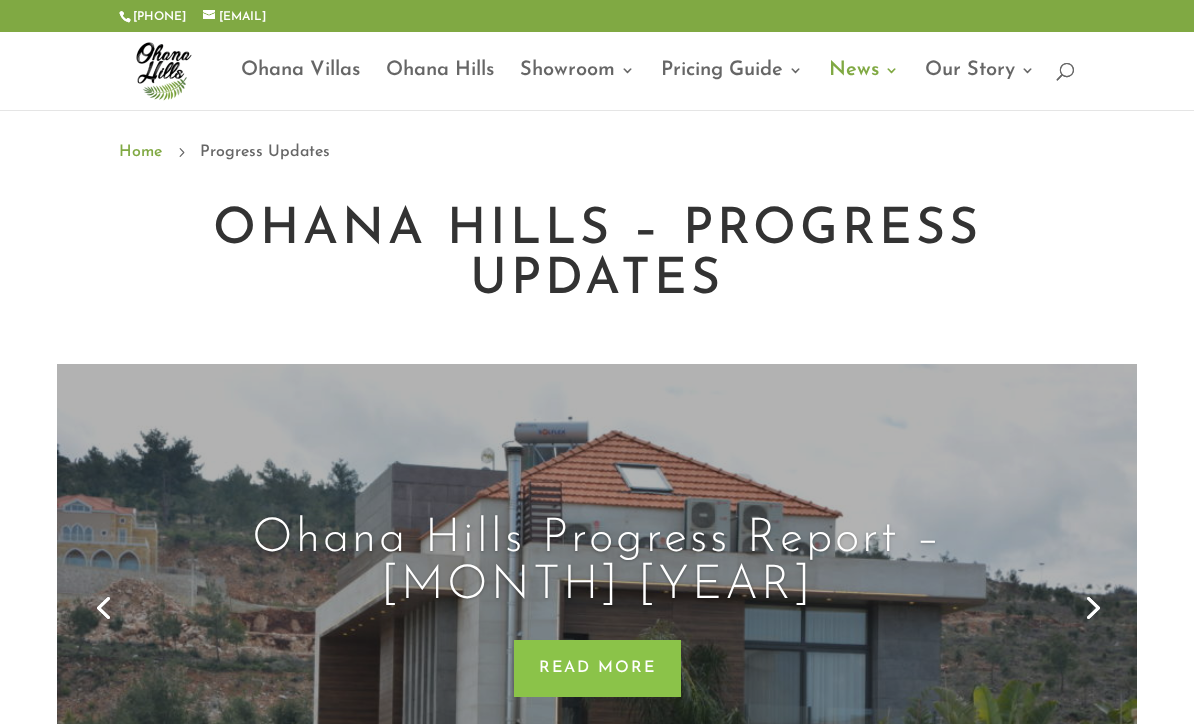 scroll, scrollTop: 0, scrollLeft: 0, axis: both 